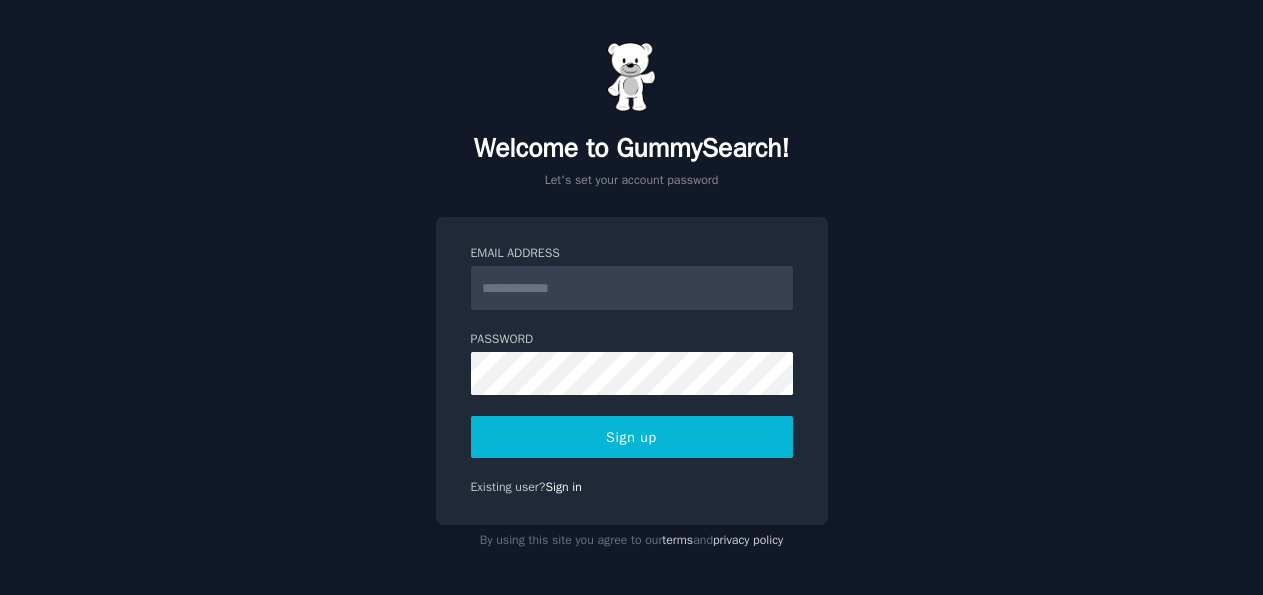 scroll, scrollTop: 0, scrollLeft: 0, axis: both 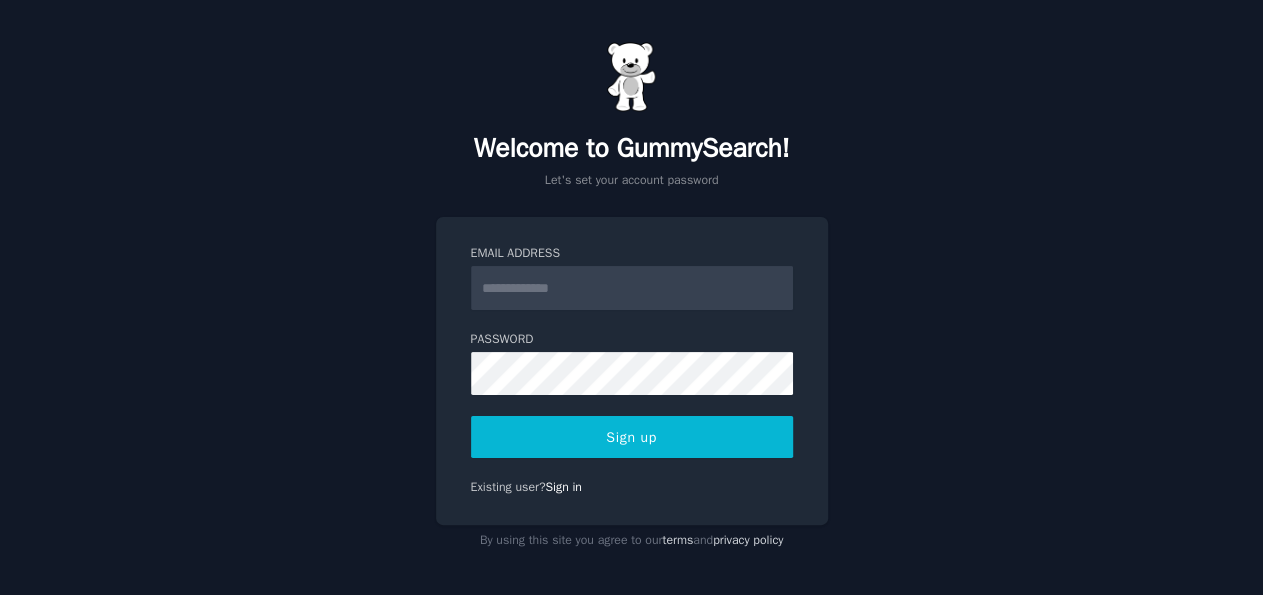 click on "Email Address" at bounding box center (632, 288) 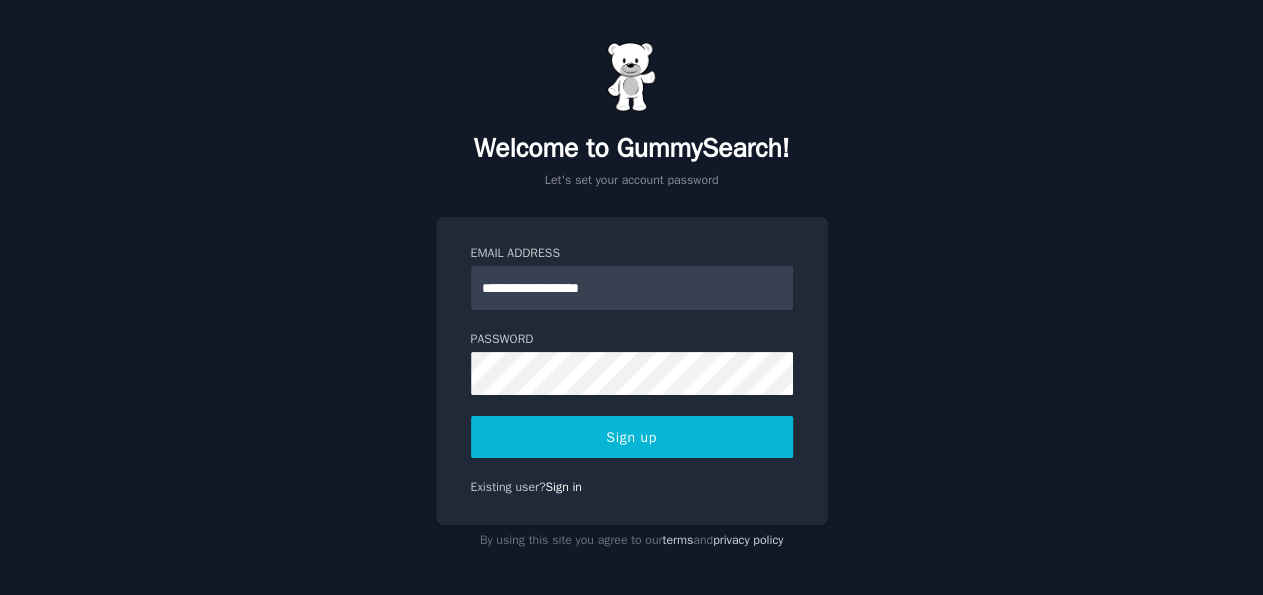 type on "**********" 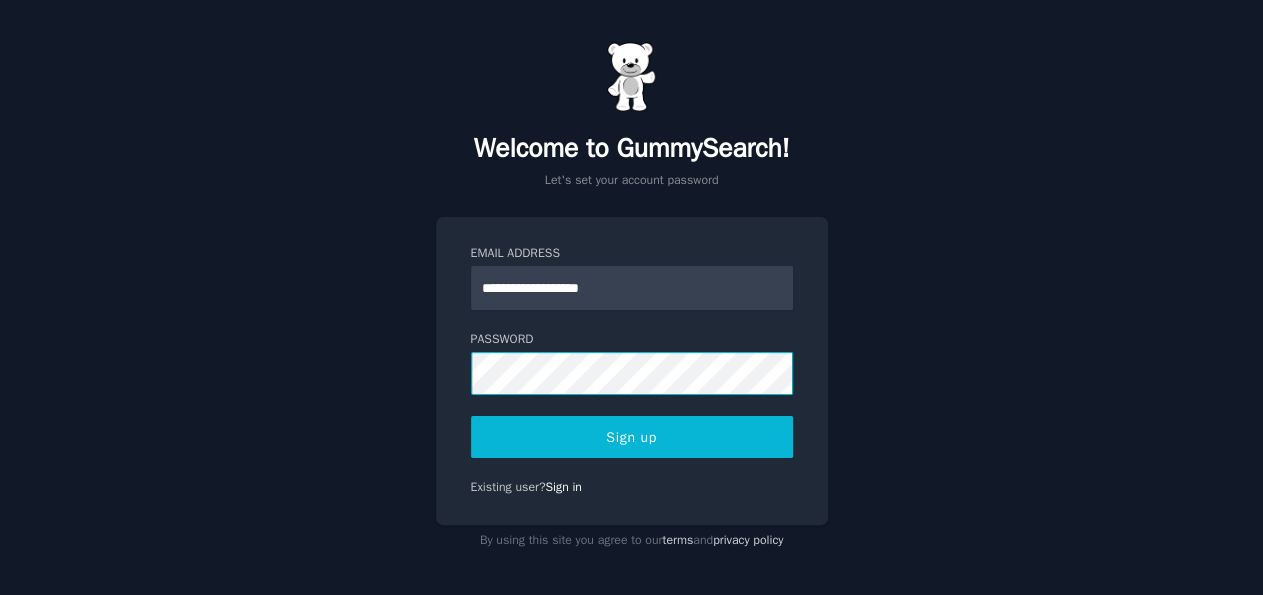 click on "Sign up" at bounding box center [632, 437] 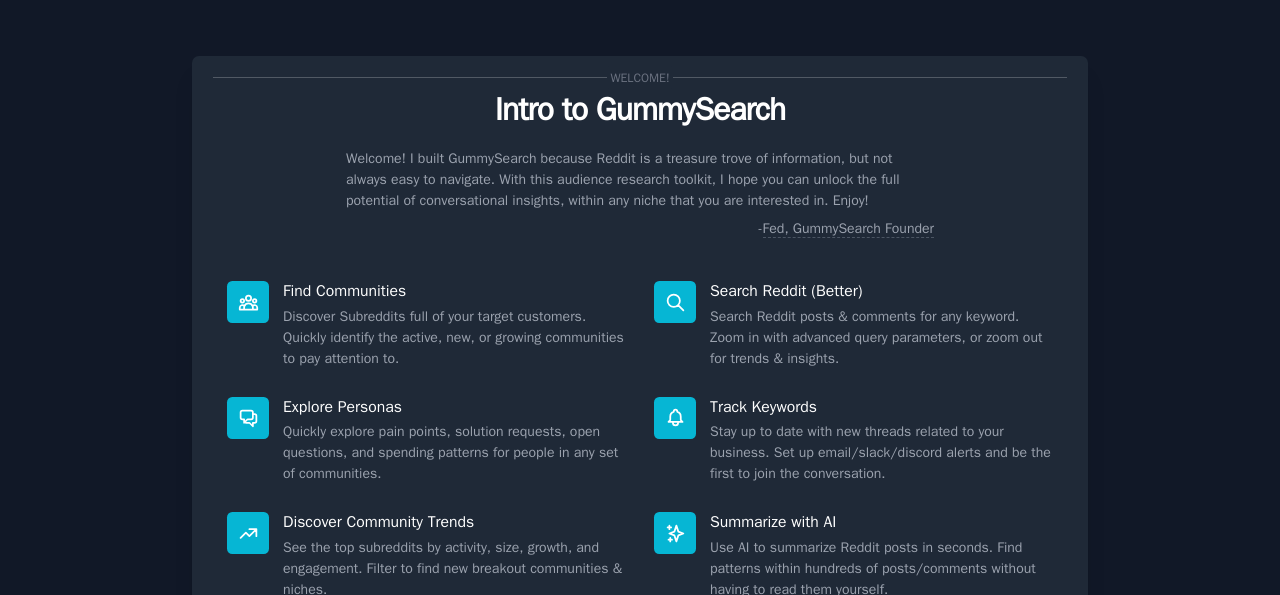 scroll, scrollTop: 0, scrollLeft: 0, axis: both 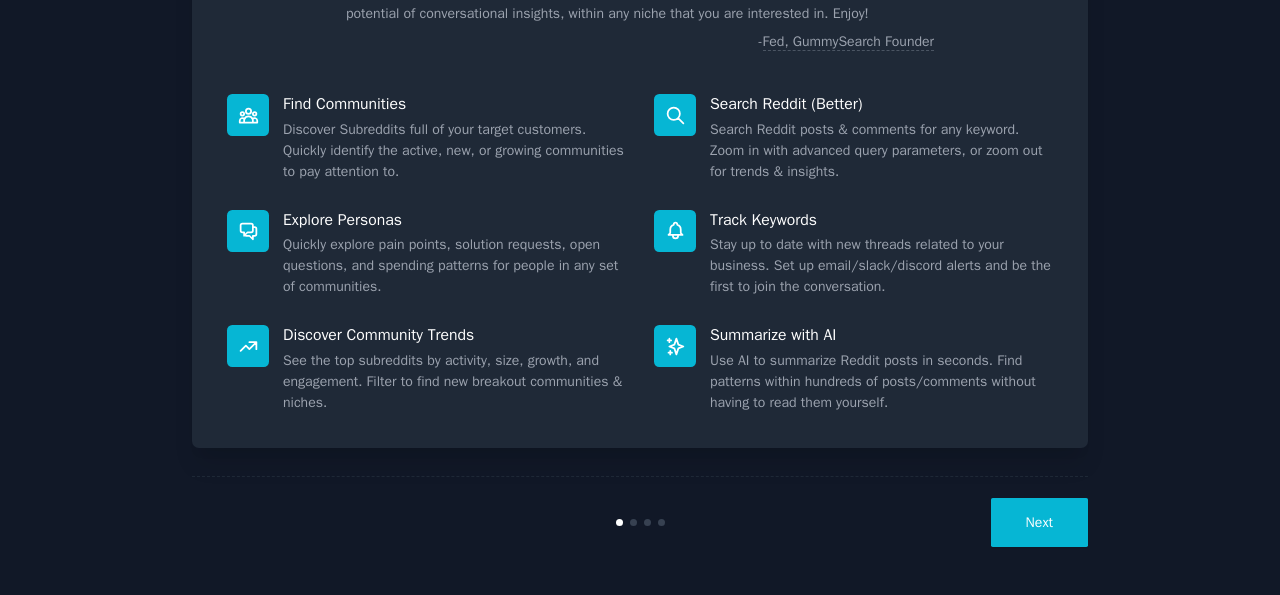 click on "Next" at bounding box center [1039, 522] 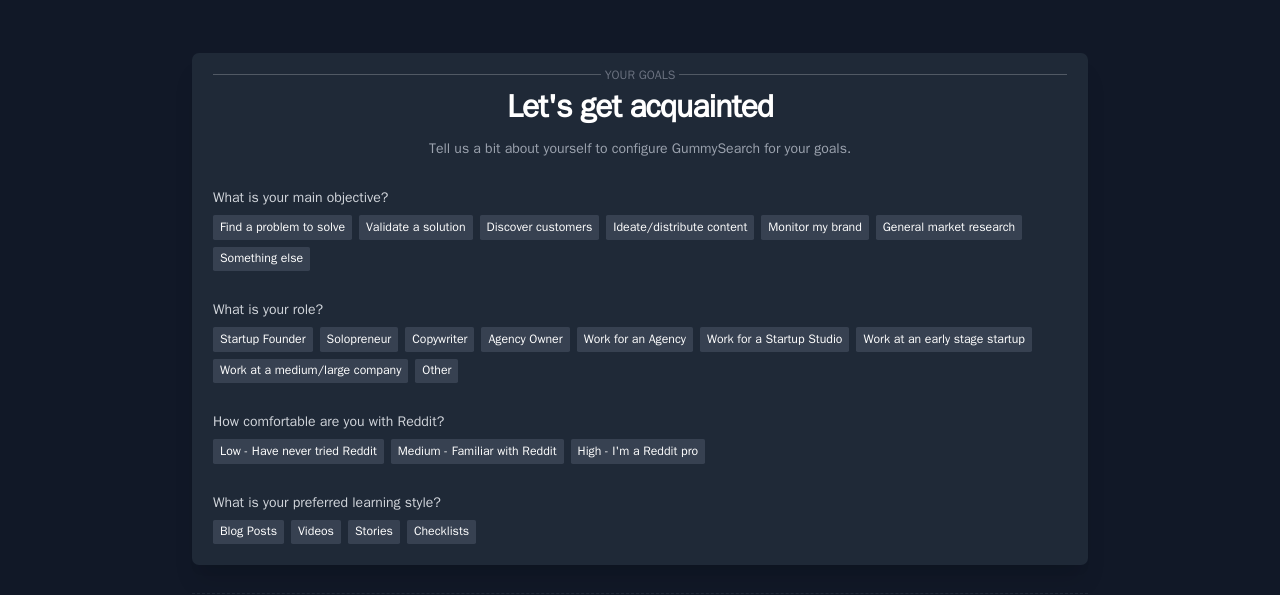 scroll, scrollTop: 0, scrollLeft: 0, axis: both 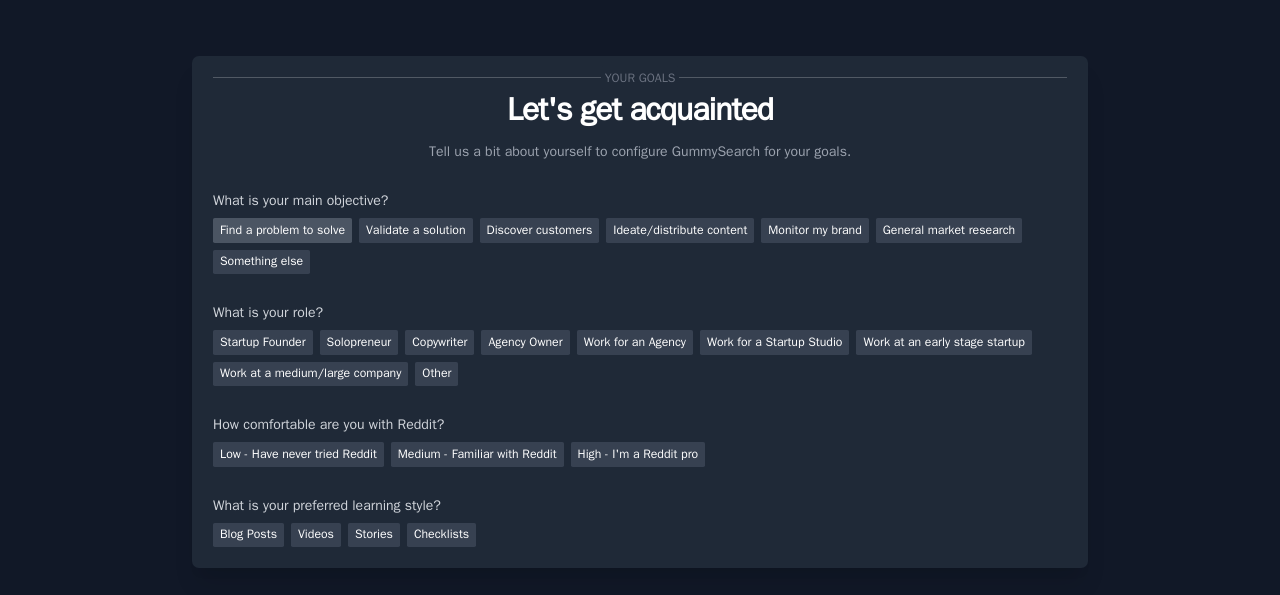 click on "Find a problem to solve" at bounding box center (282, 230) 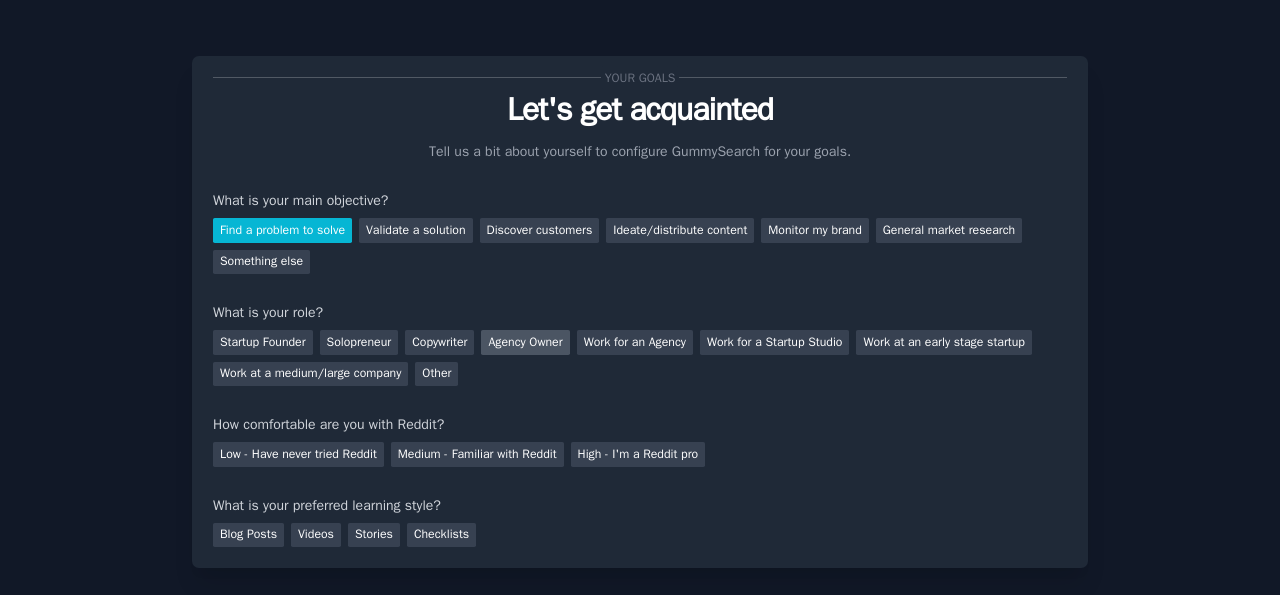 click on "Agency Owner" at bounding box center (525, 342) 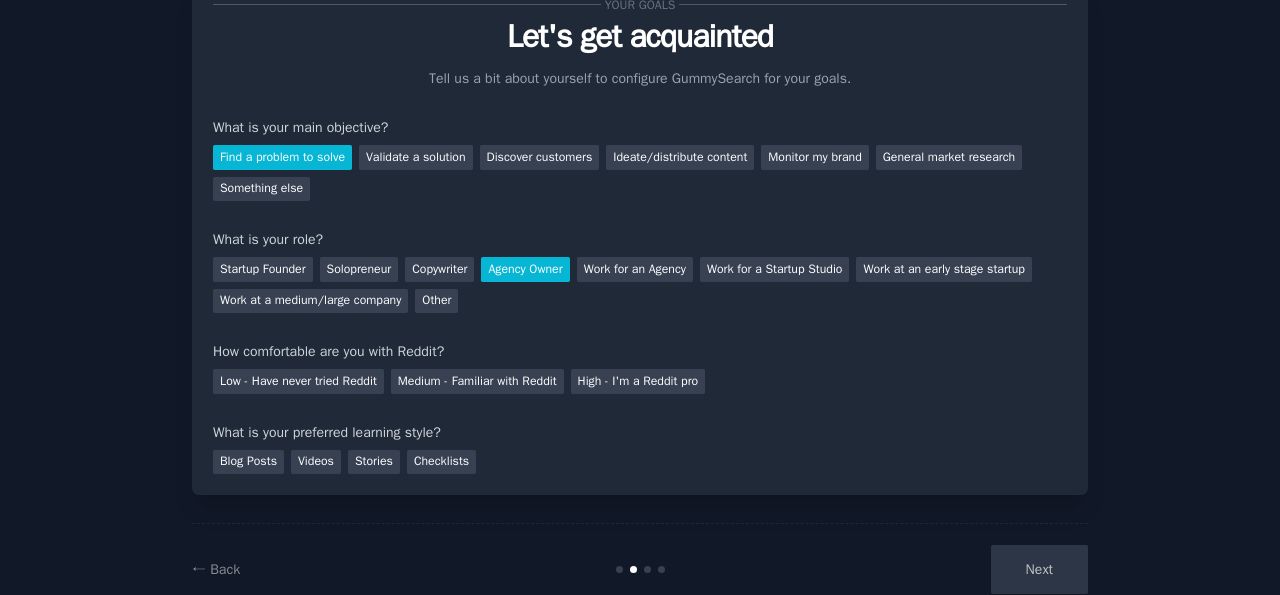 scroll, scrollTop: 120, scrollLeft: 0, axis: vertical 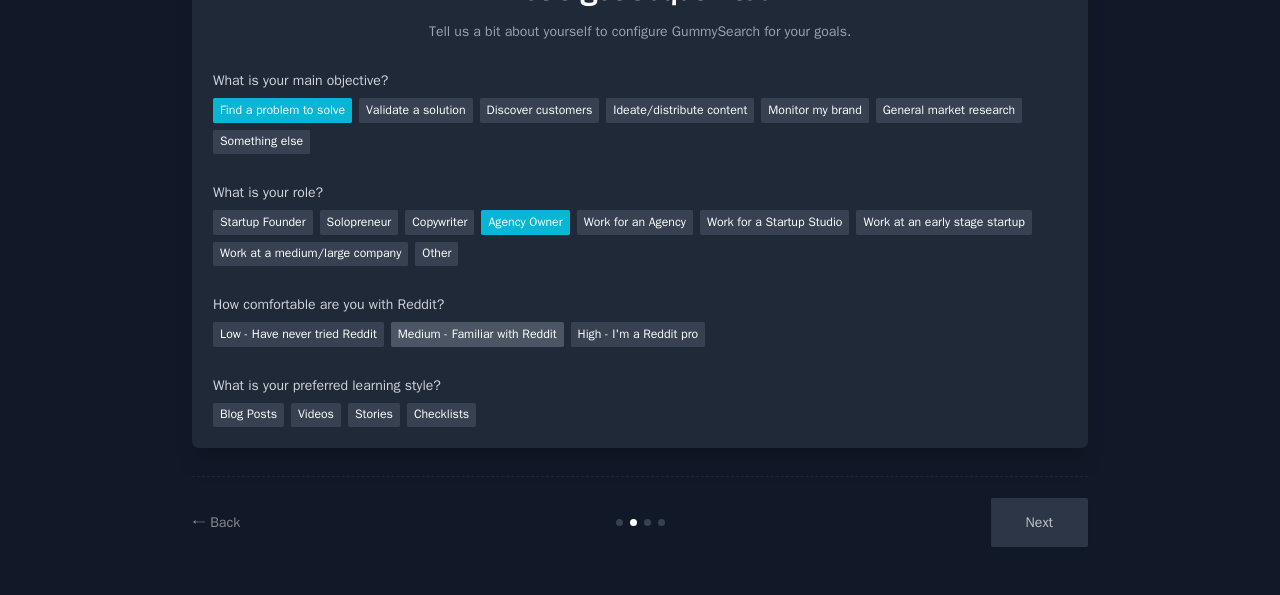 click on "Medium - Familiar with Reddit" at bounding box center (477, 334) 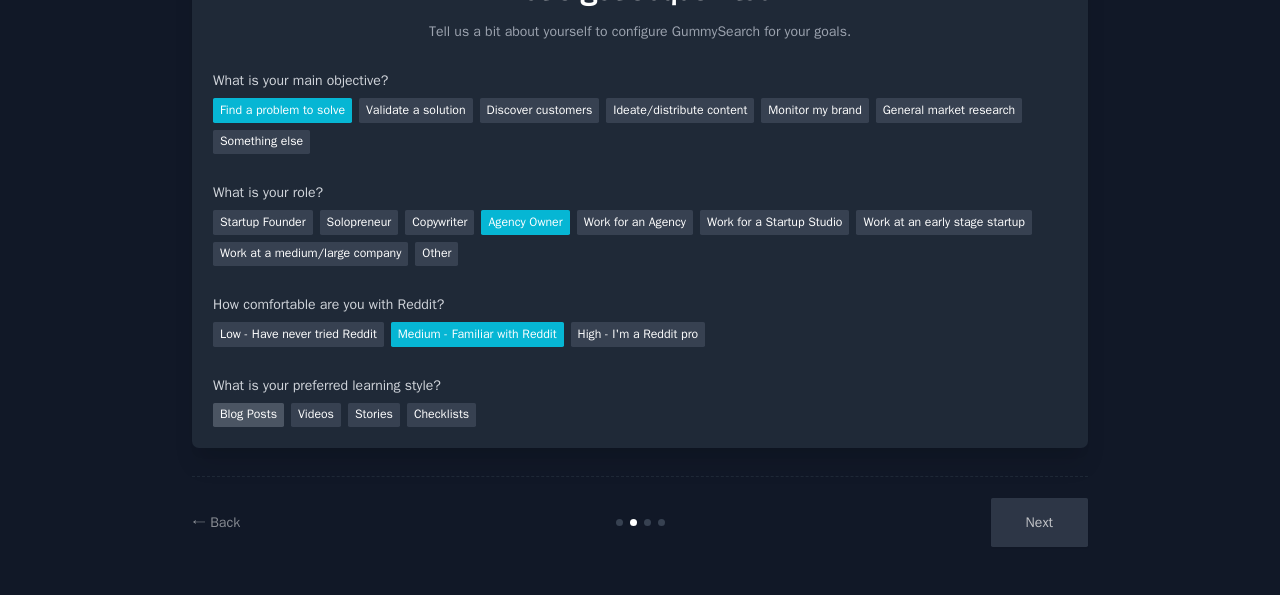 click on "Blog Posts" at bounding box center [248, 415] 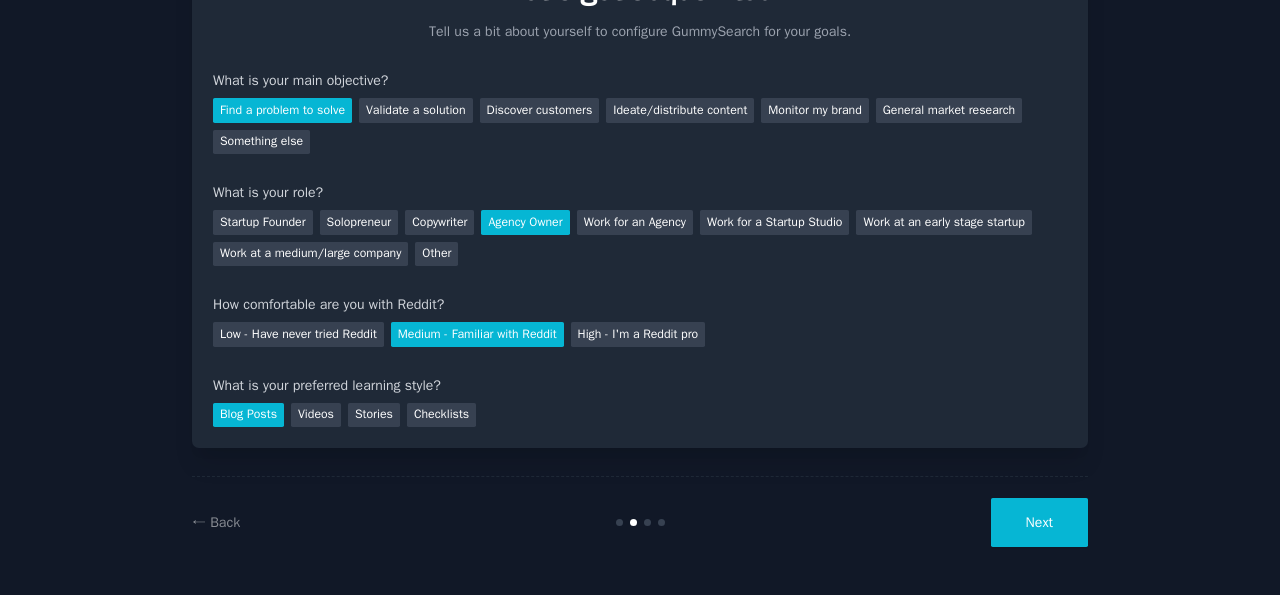click on "Next" at bounding box center (1039, 522) 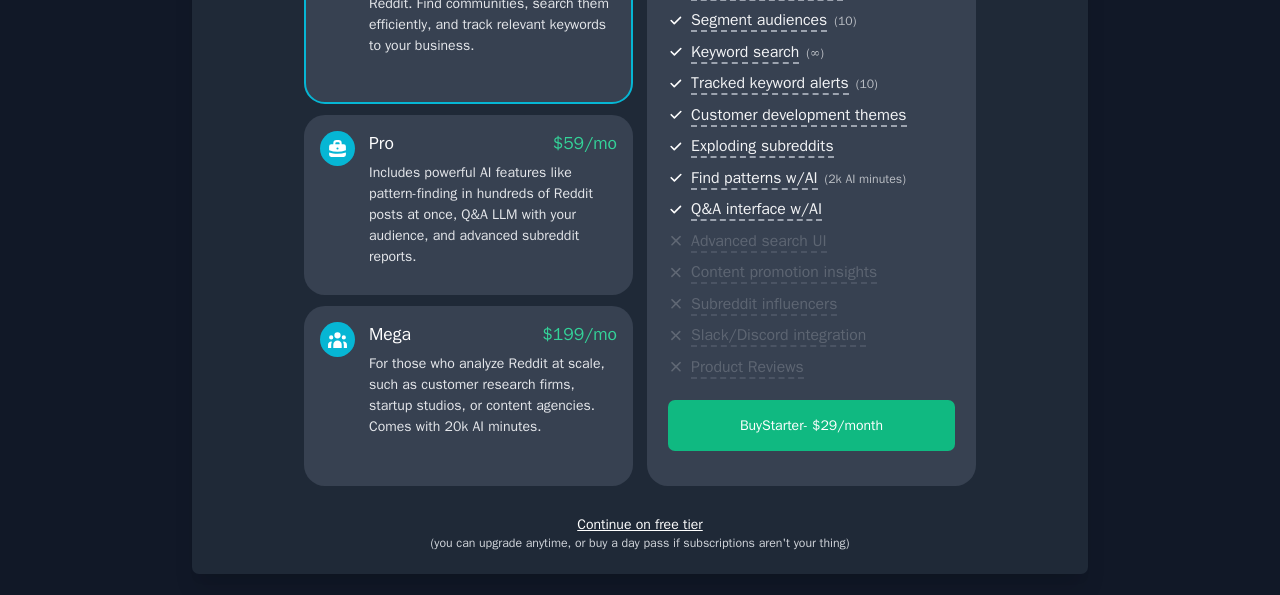 scroll, scrollTop: 344, scrollLeft: 0, axis: vertical 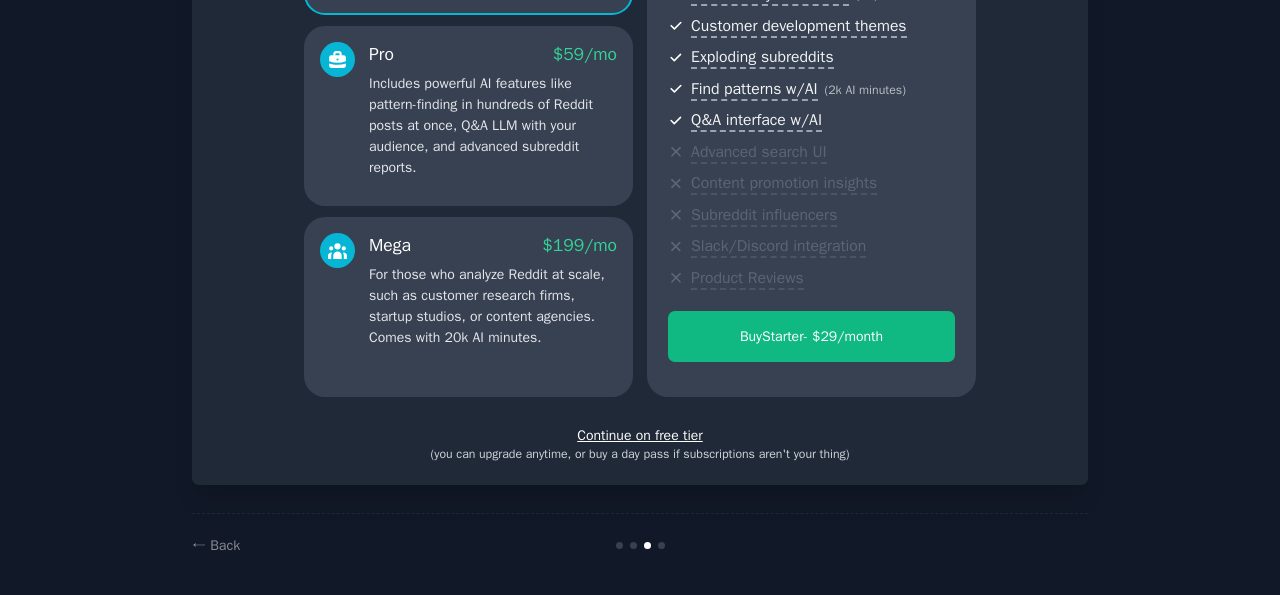 click on "Continue on free tier" at bounding box center [640, 435] 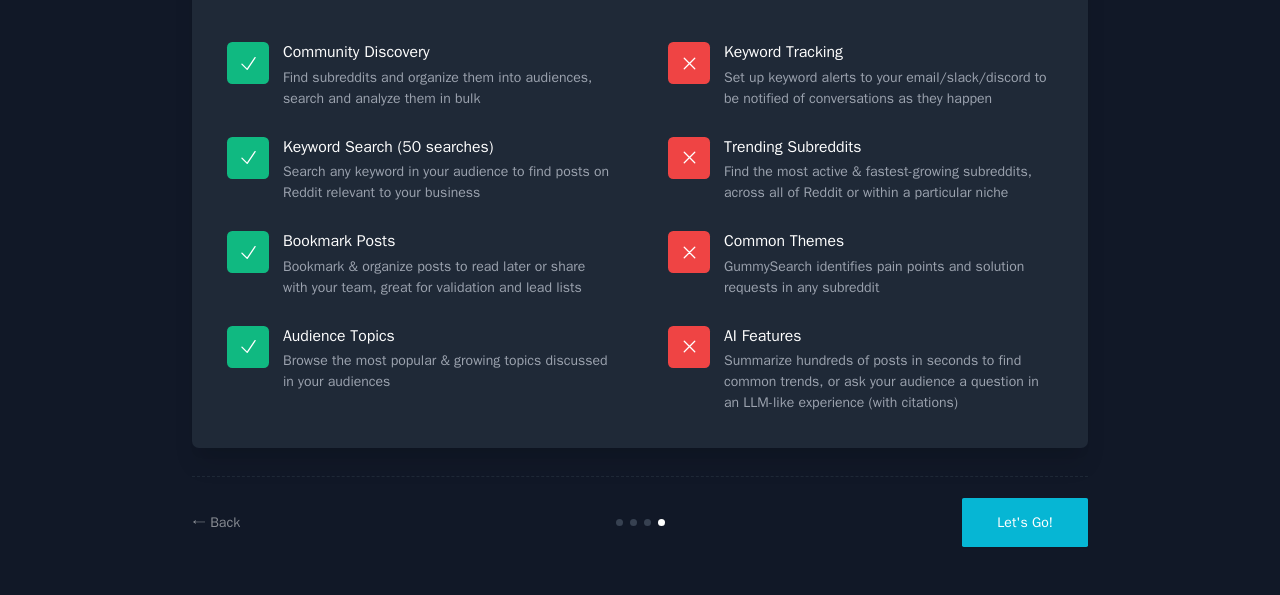 click on "Let's Go!" at bounding box center (1025, 522) 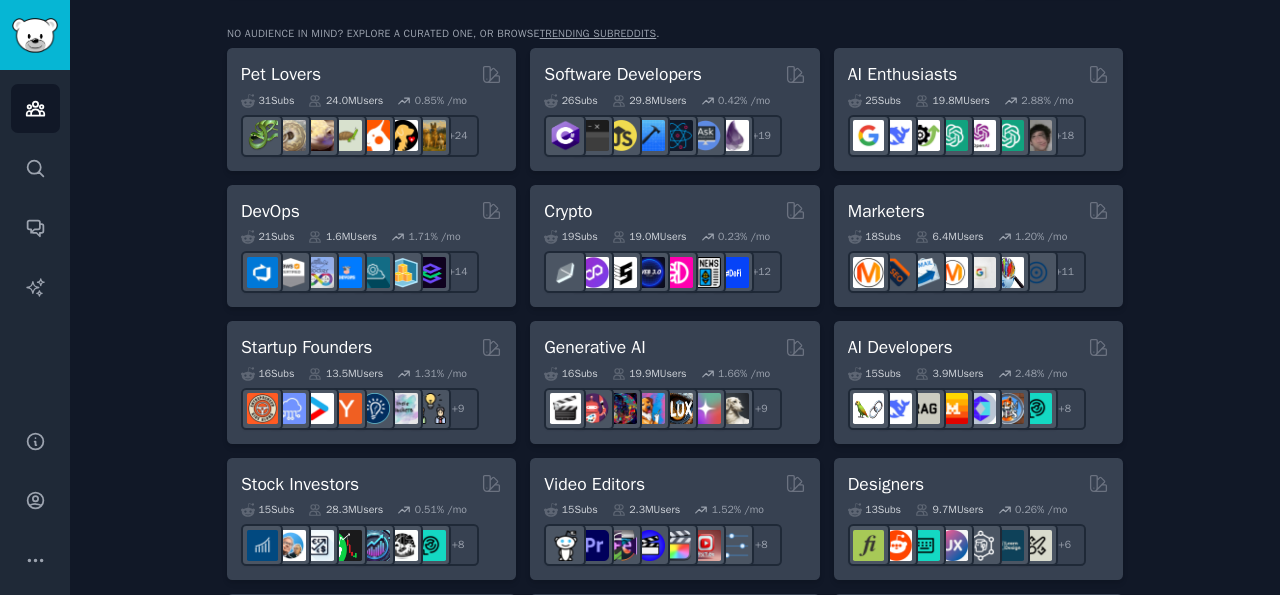 scroll, scrollTop: 336, scrollLeft: 0, axis: vertical 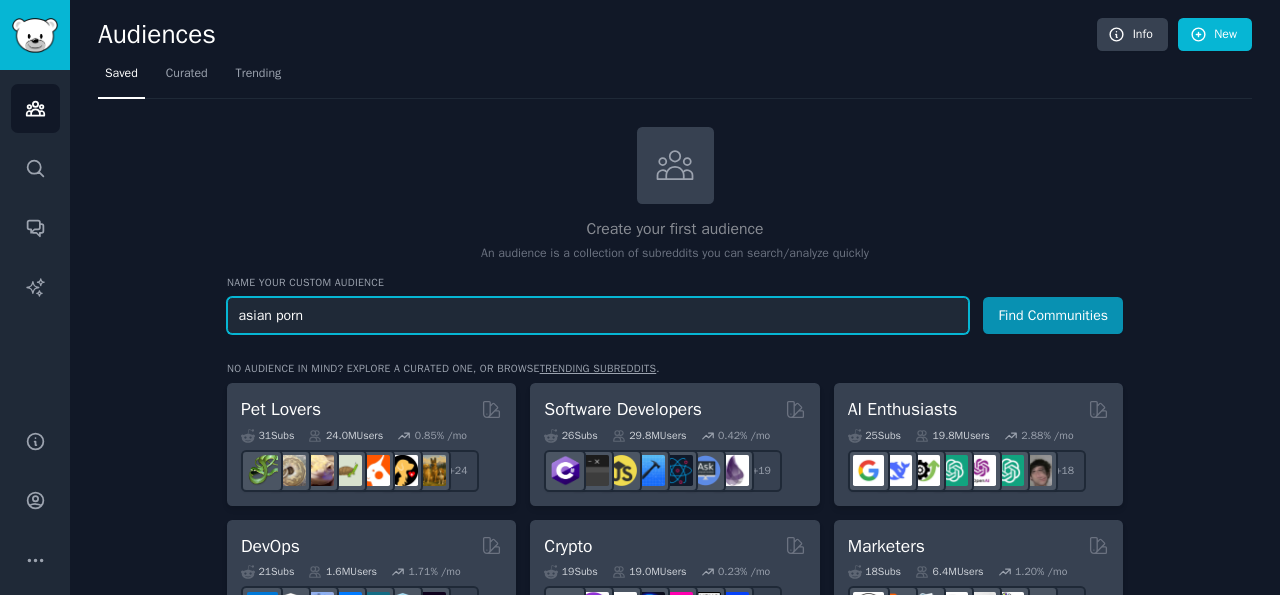 type on "asian porn" 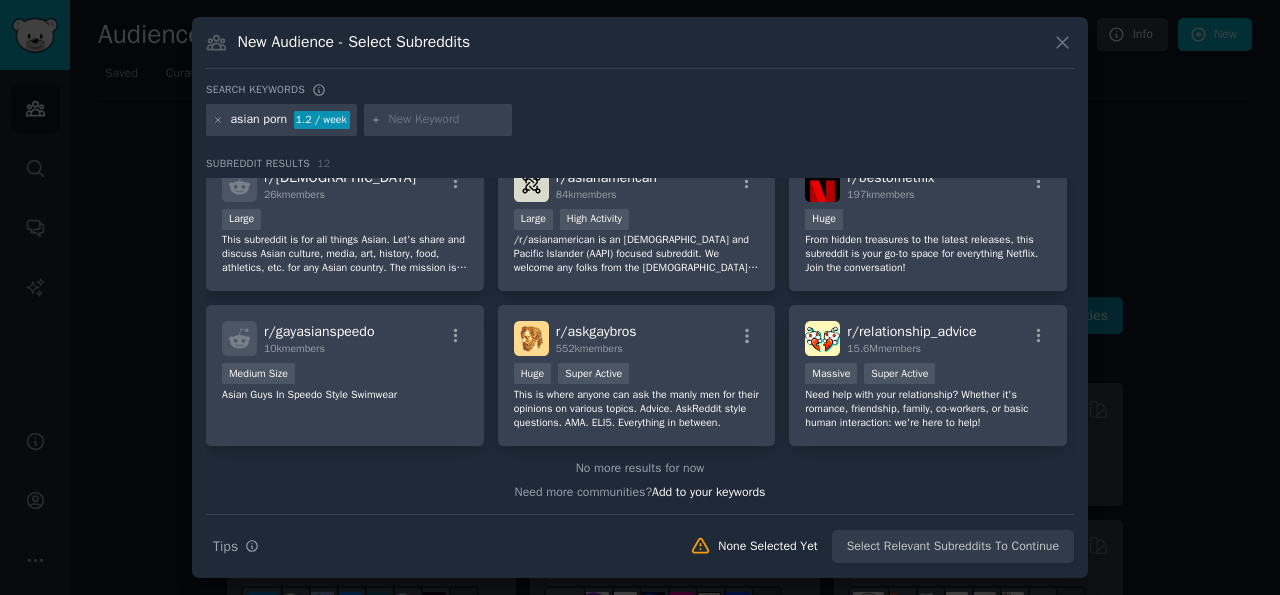 scroll, scrollTop: 0, scrollLeft: 0, axis: both 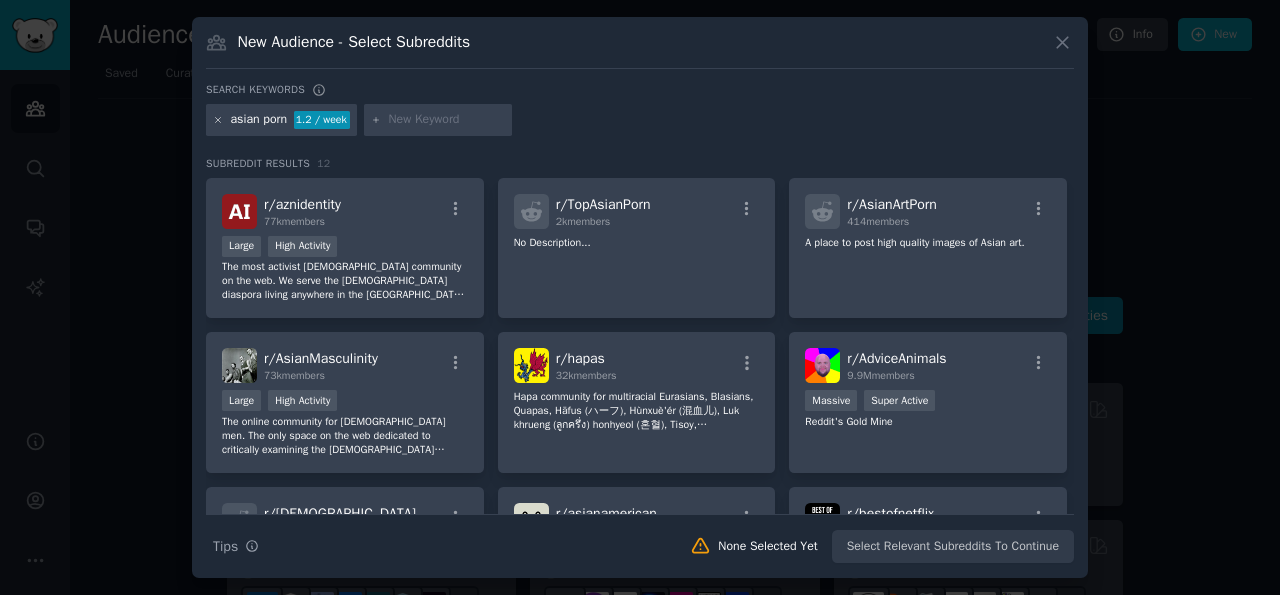 click 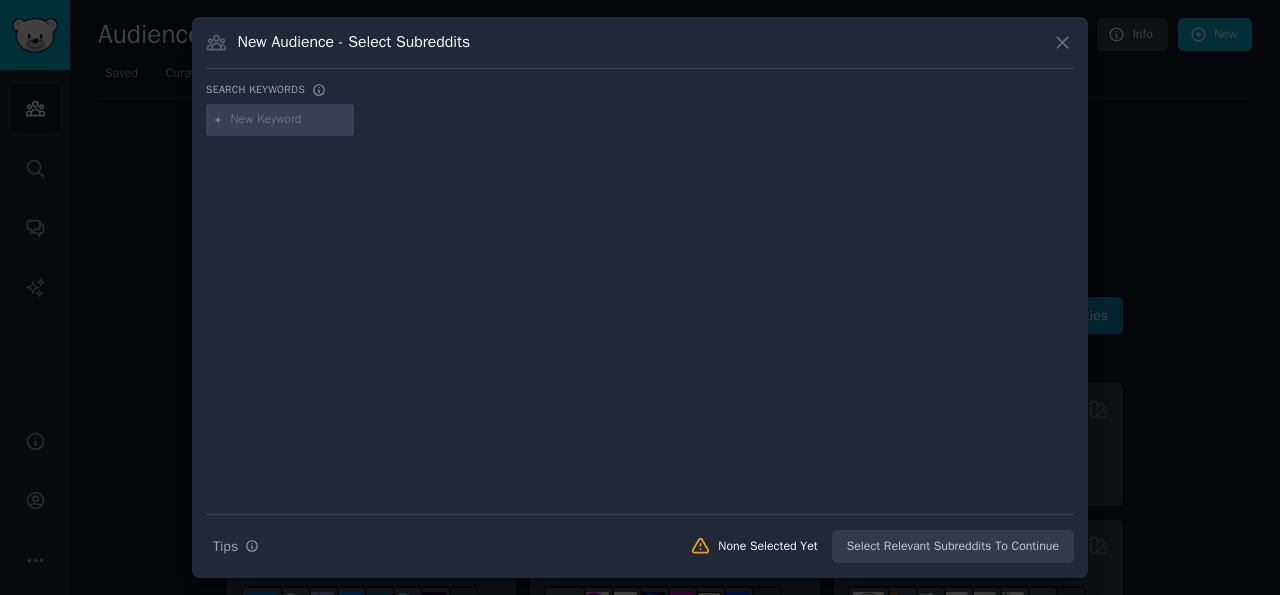click at bounding box center (289, 120) 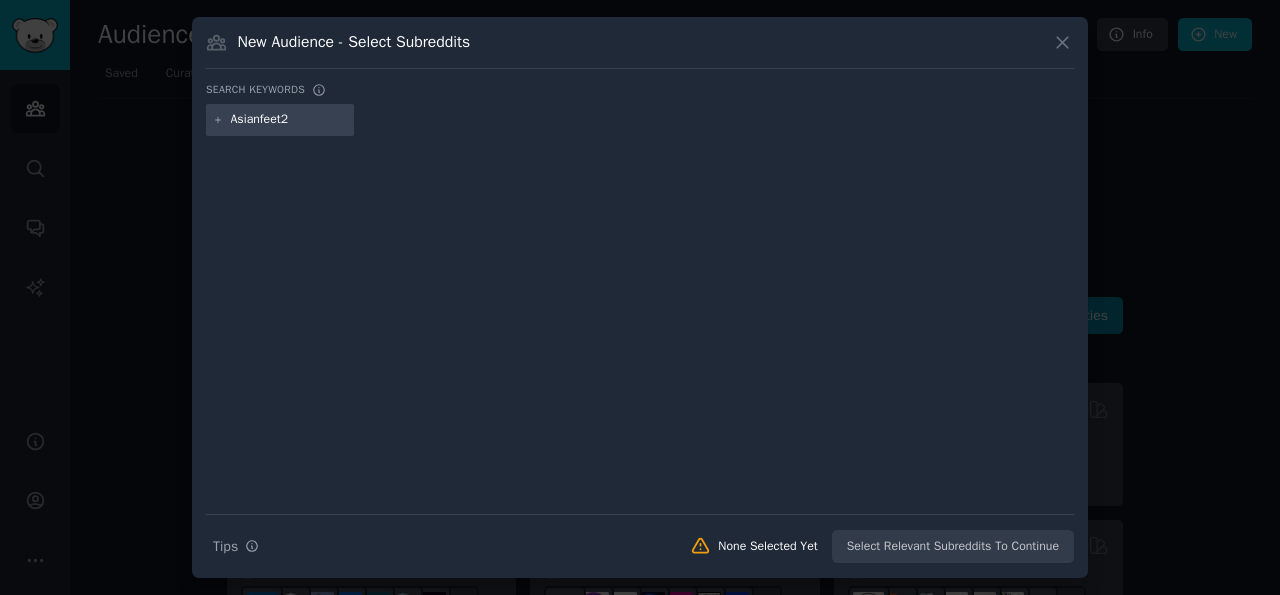 type 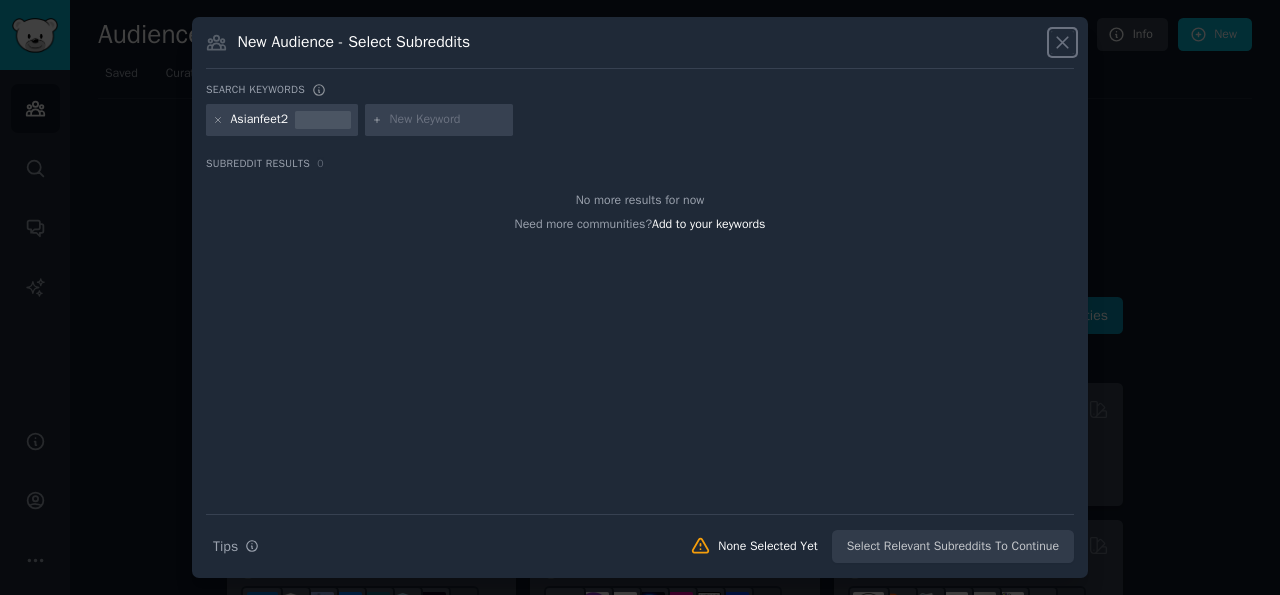 click 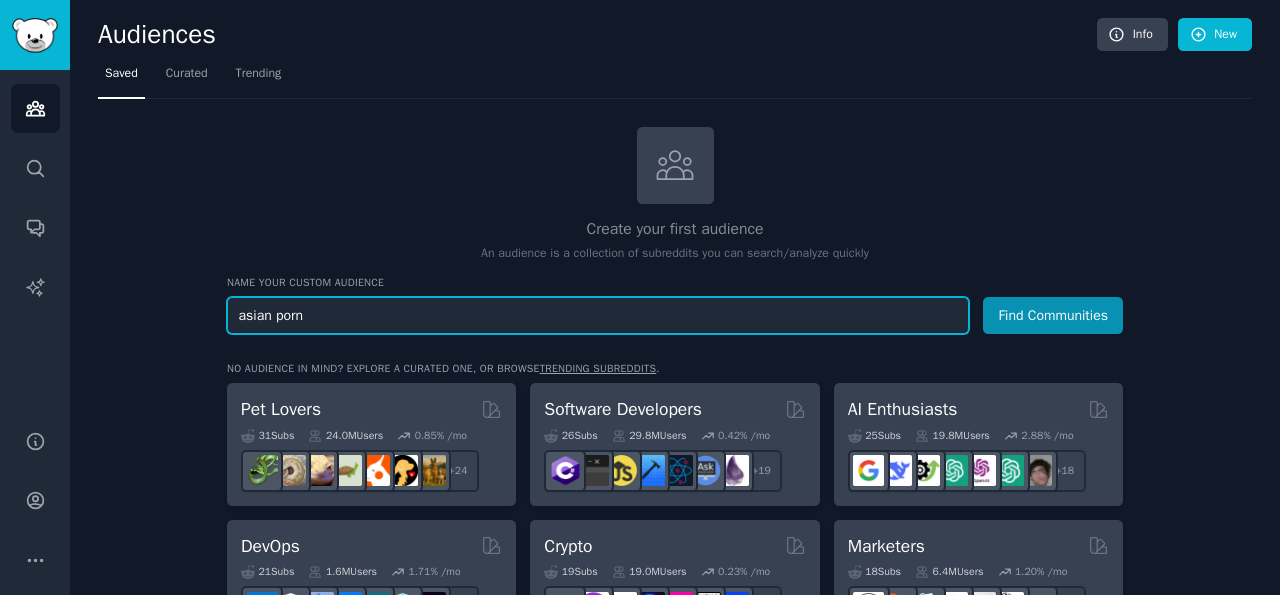click on "asian porn" at bounding box center [598, 315] 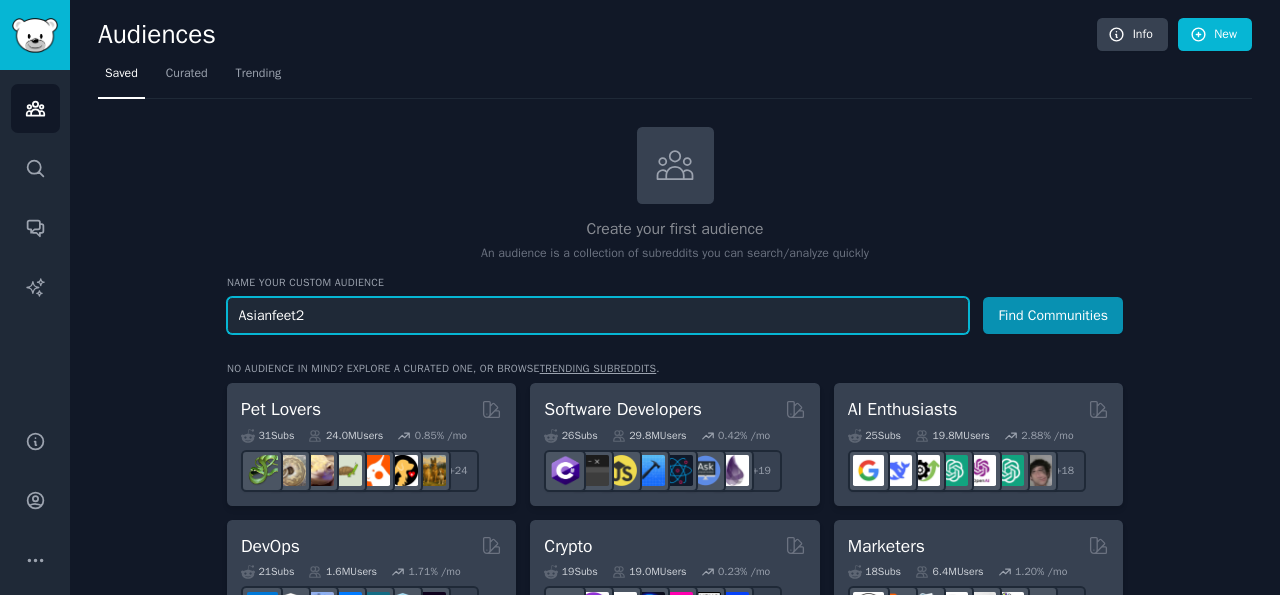 click on "Asianfeet2" at bounding box center (598, 315) 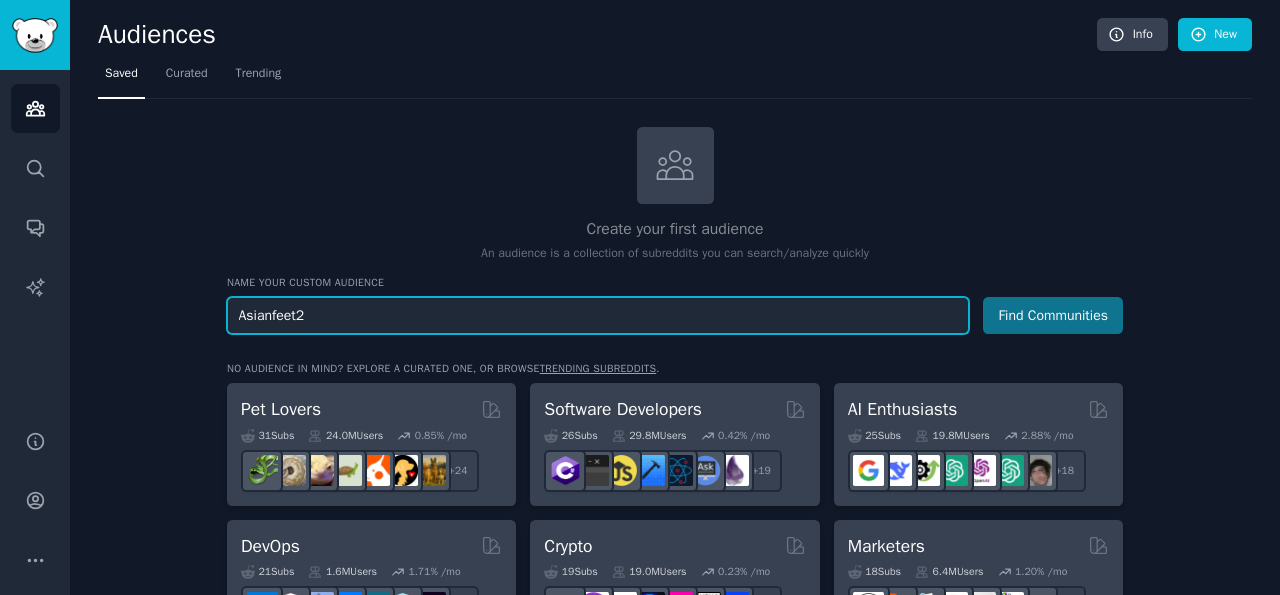 type on "Asianfeet2" 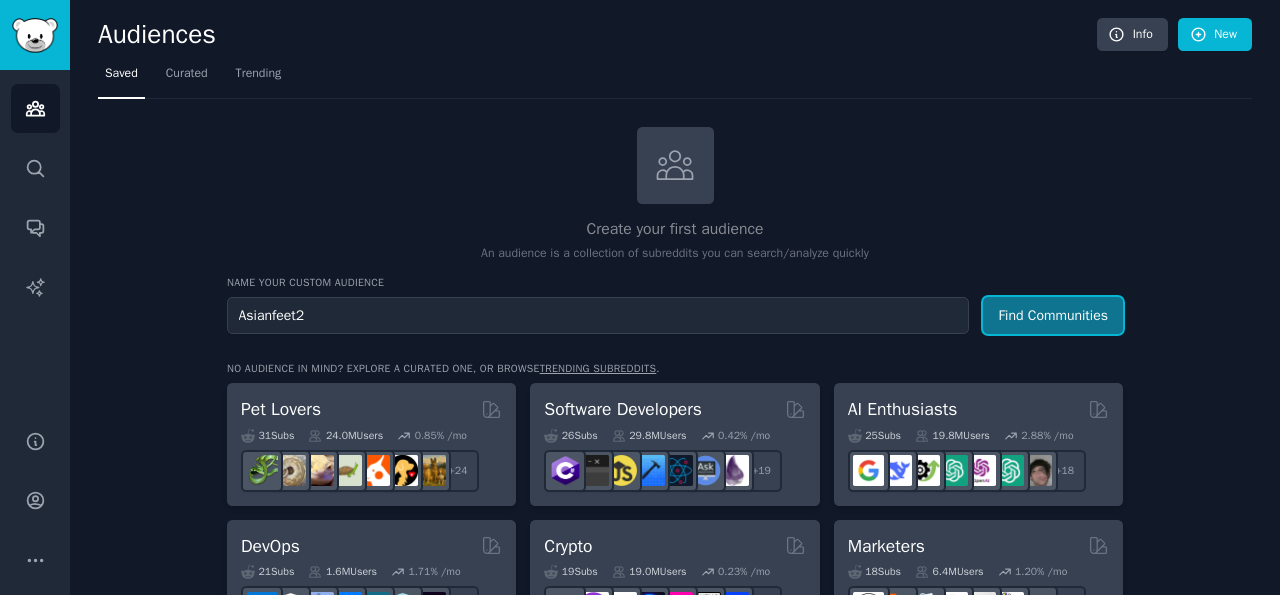 click on "Find Communities" at bounding box center (1053, 315) 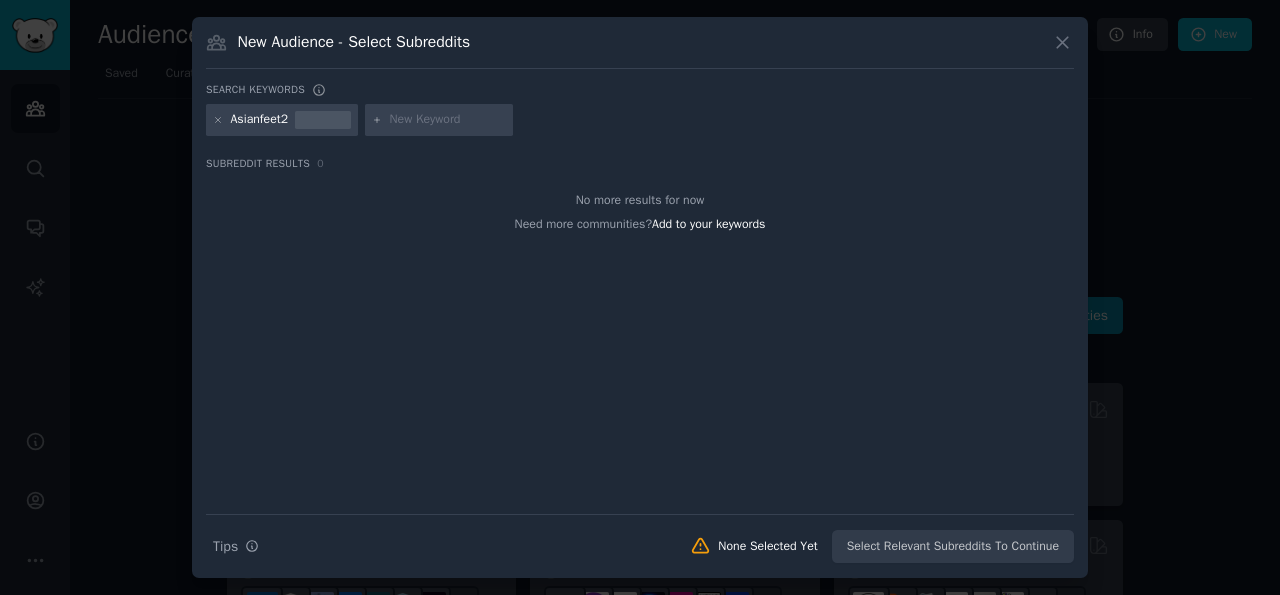 click on "New Audience - Select Subreddits" at bounding box center (640, 50) 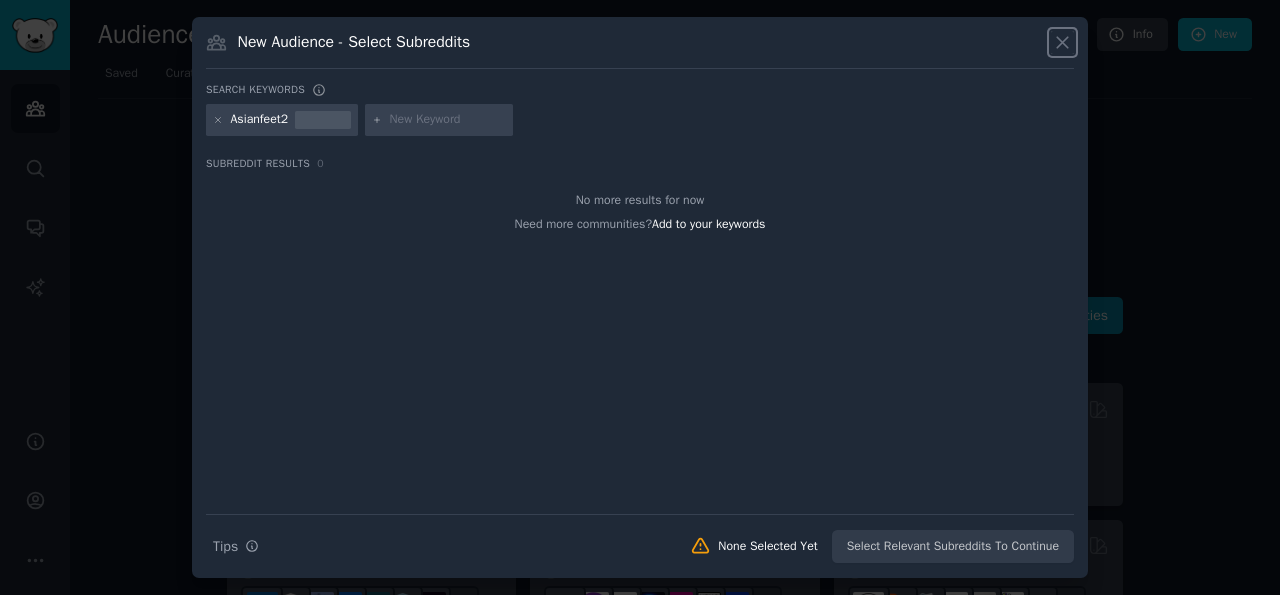 click 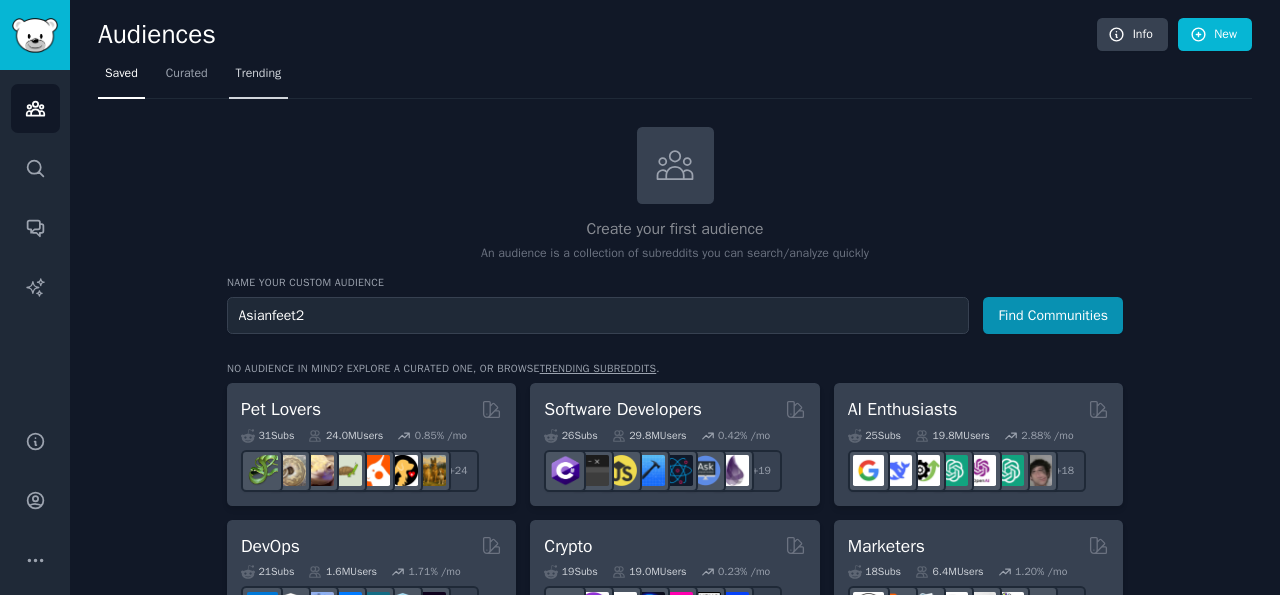 click on "Trending" at bounding box center (259, 74) 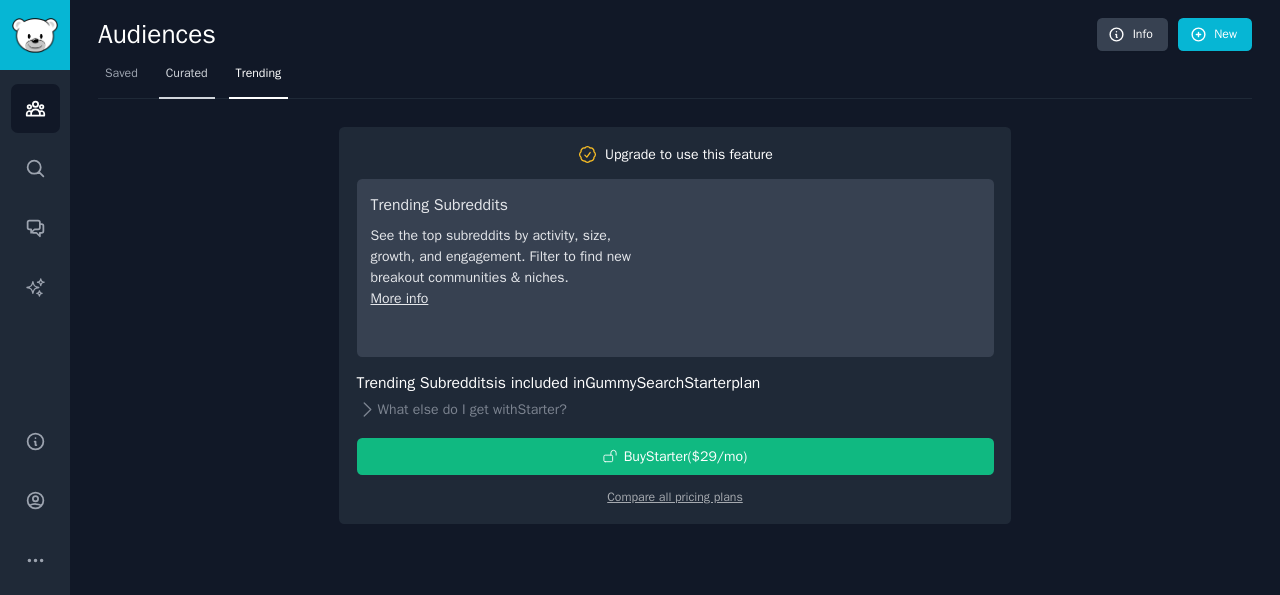 click on "Curated" at bounding box center [187, 74] 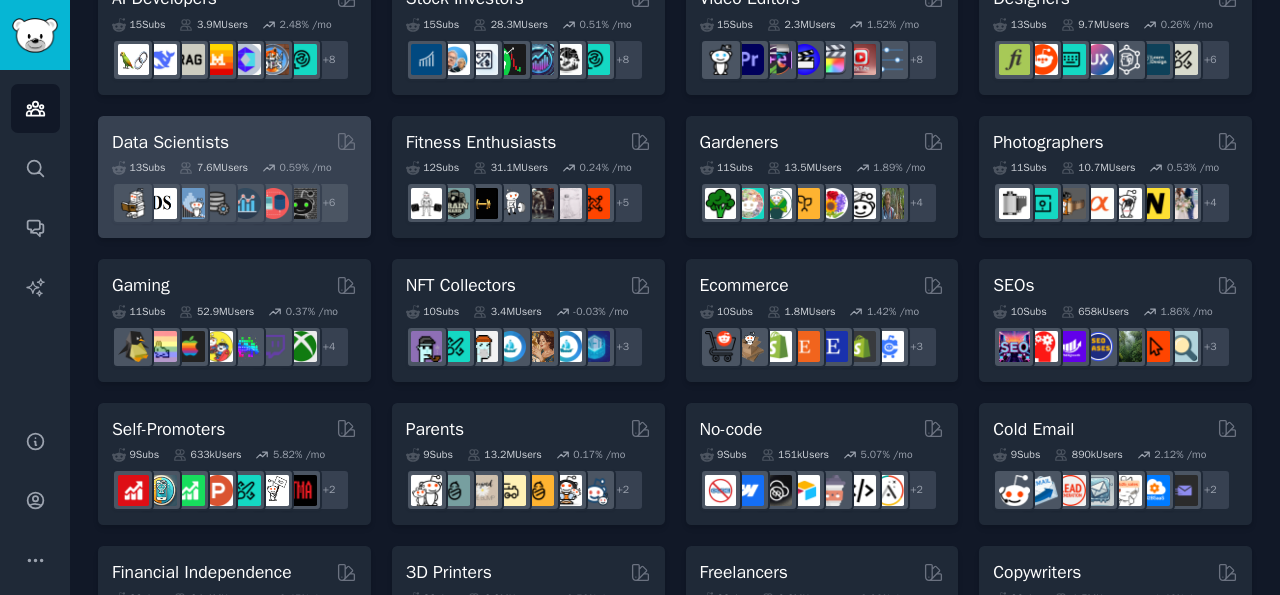 scroll, scrollTop: 444, scrollLeft: 0, axis: vertical 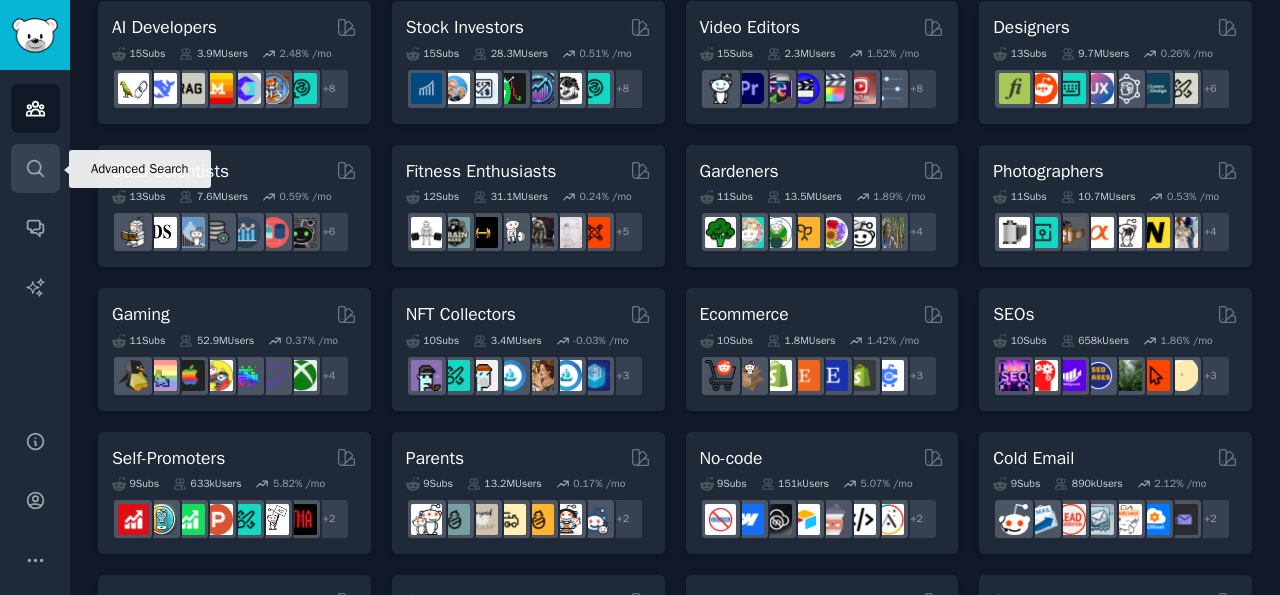 click 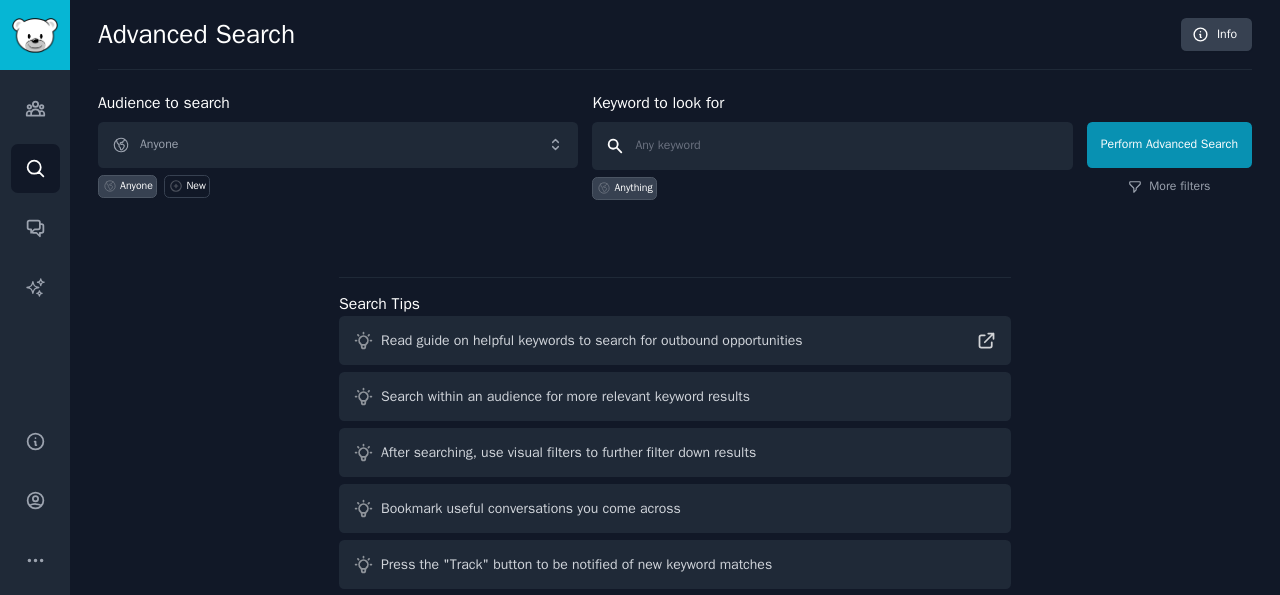 click at bounding box center [832, 146] 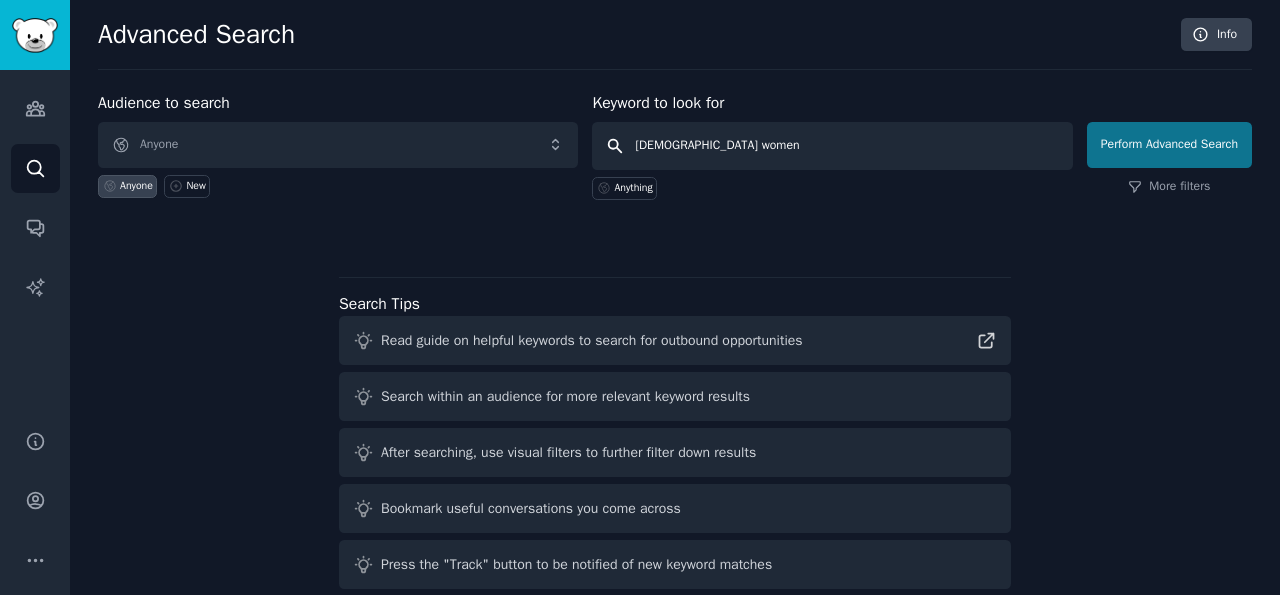 type on "[DEMOGRAPHIC_DATA] women" 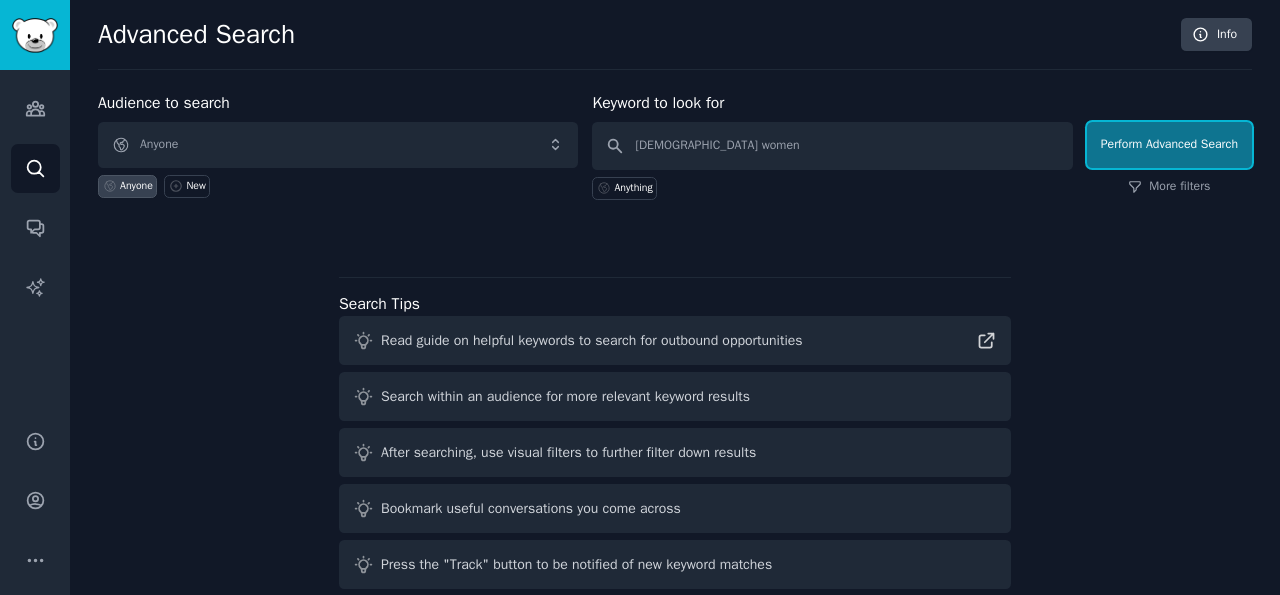 click on "Perform Advanced Search" at bounding box center [1169, 145] 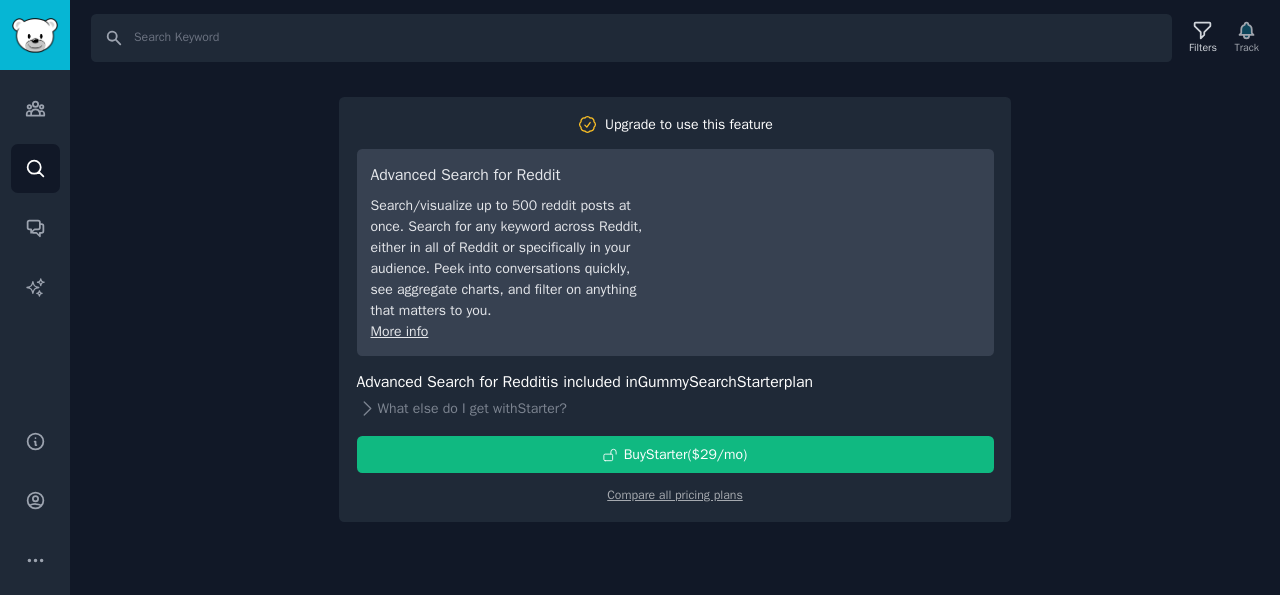 click on "Search Filters Track Upgrade to use this feature Advanced Search for Reddit Search/visualize up to 500 reddit posts at once. Search for any keyword across Reddit, either in all of Reddit or specifically in your audience. Peek into conversations quickly, see aggregate charts, and filter on anything that matters to you. More info Advanced Search for Reddit  is included in  GummySearch  Starter  plan What else do I get with  Starter ? Buy  Starter  ($ 29 /mo ) Compare all pricing plans" at bounding box center (675, 297) 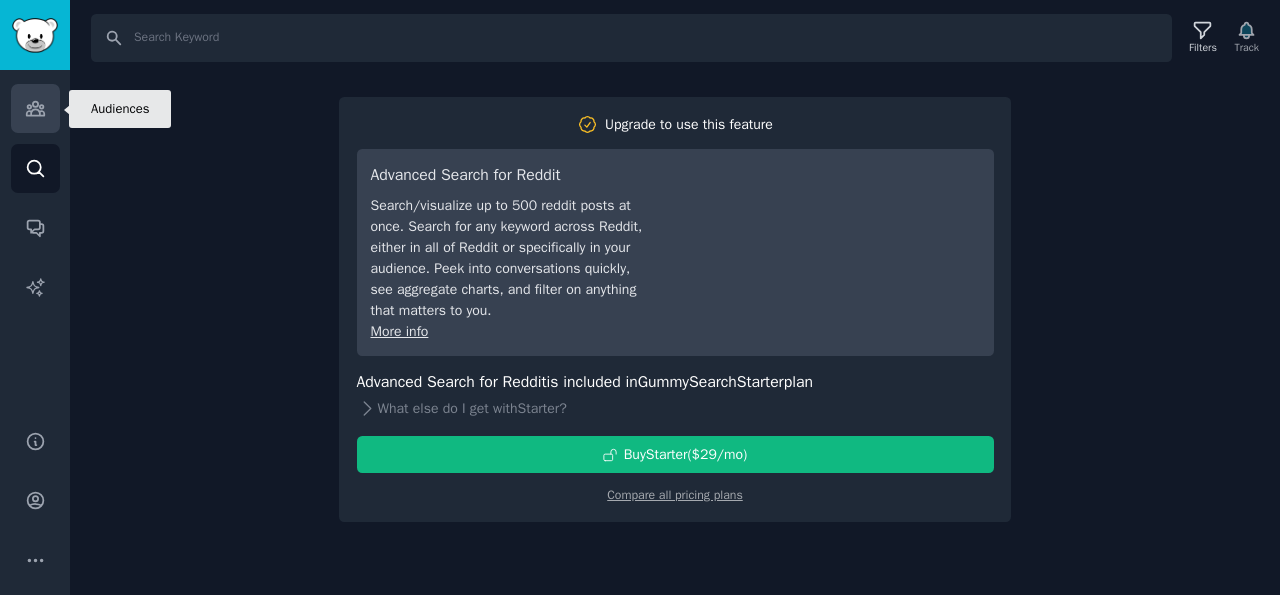 click 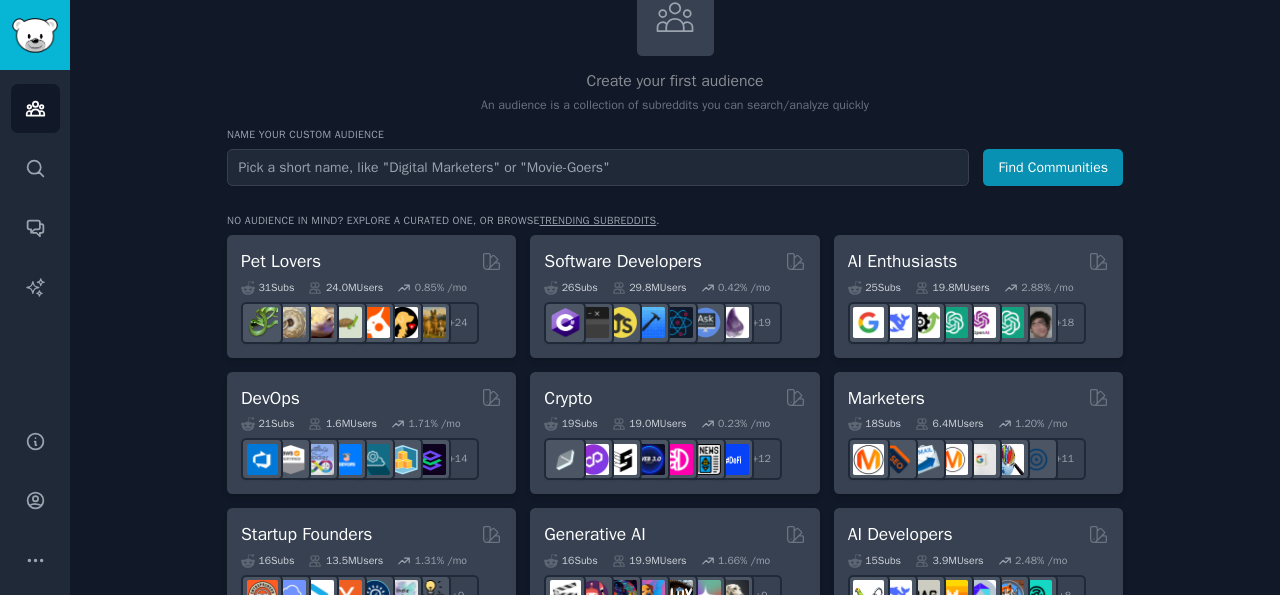 scroll, scrollTop: 336, scrollLeft: 0, axis: vertical 